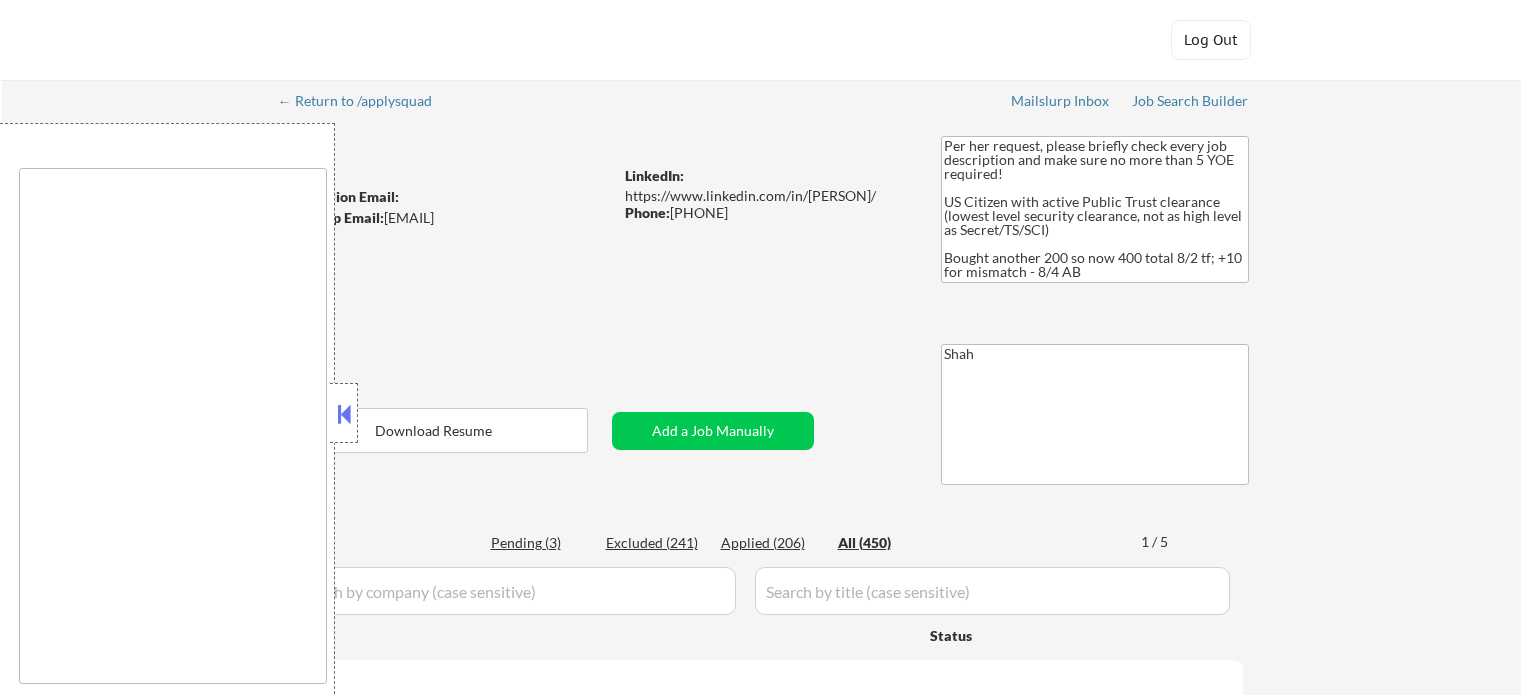 select on ""applied"" 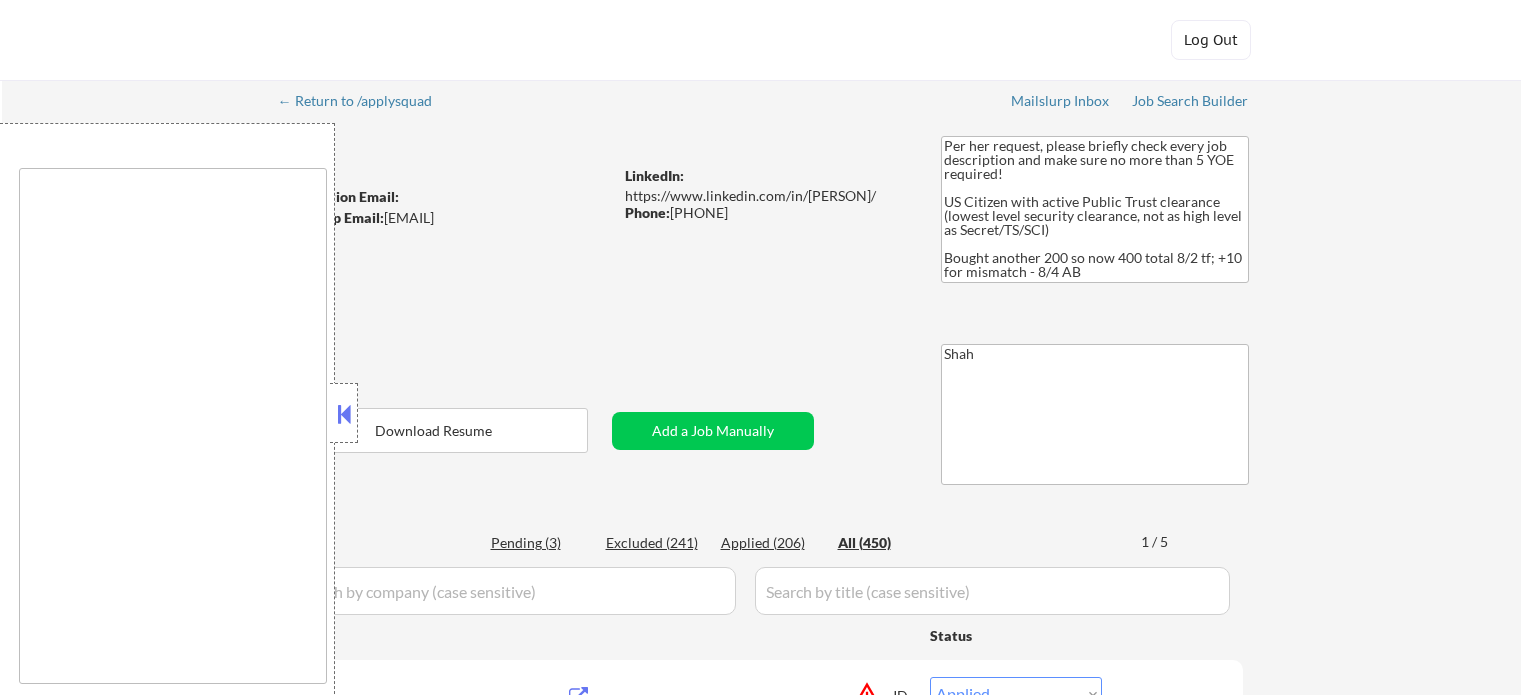 scroll, scrollTop: 0, scrollLeft: 0, axis: both 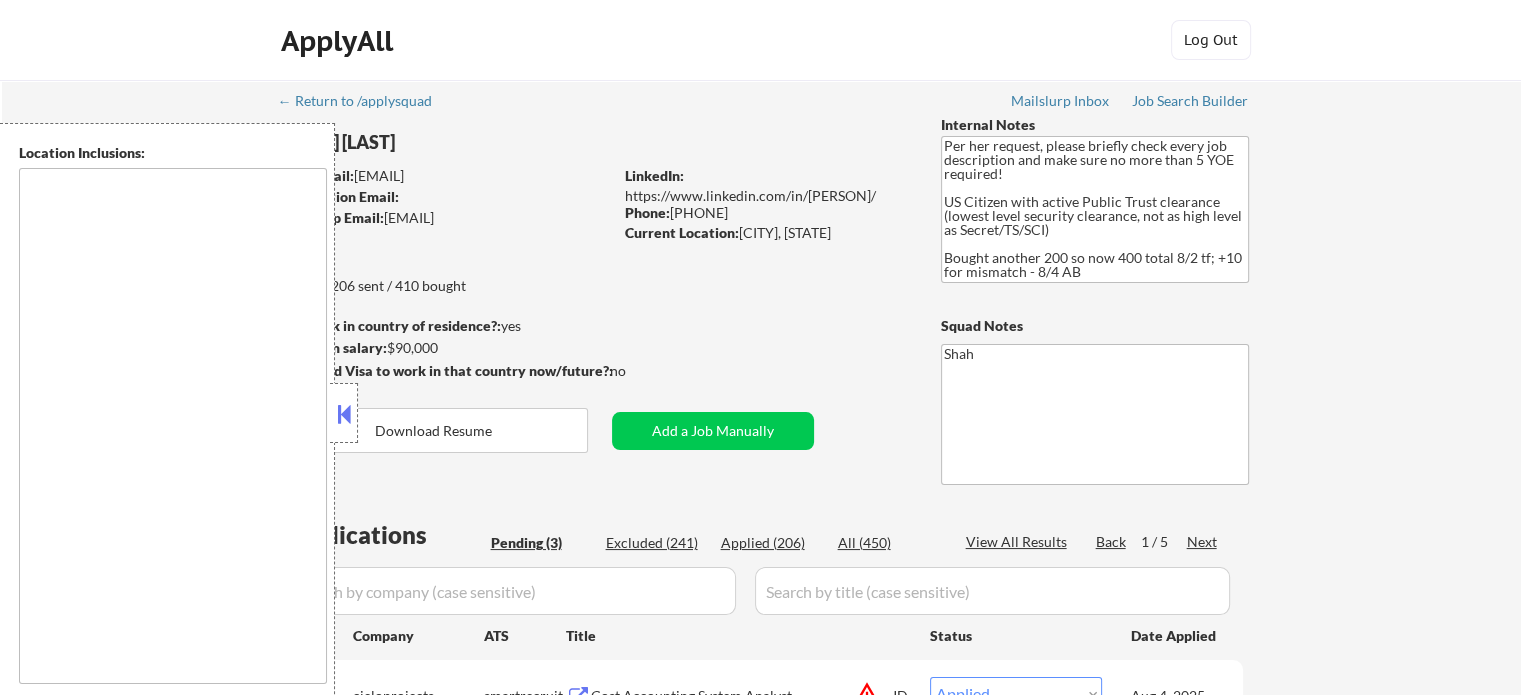 select on ""pending"" 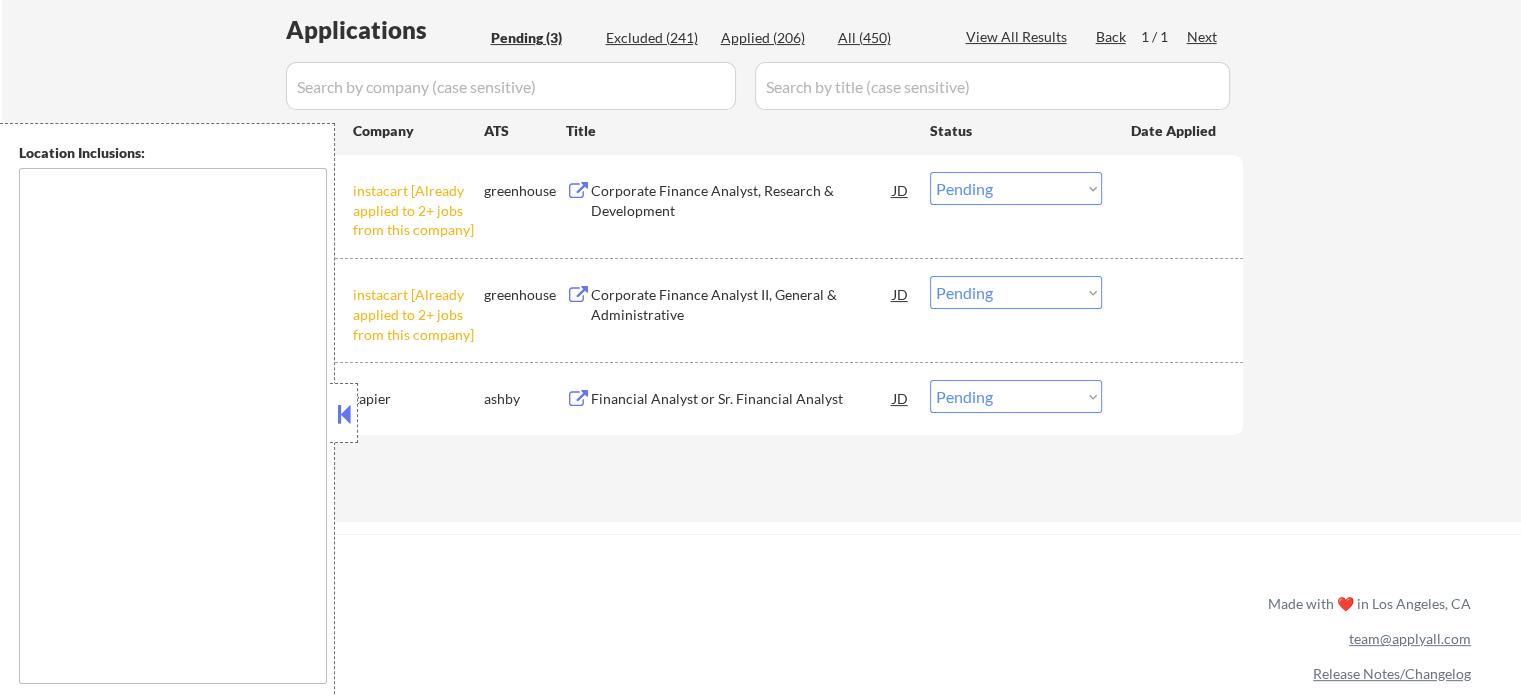 scroll, scrollTop: 600, scrollLeft: 0, axis: vertical 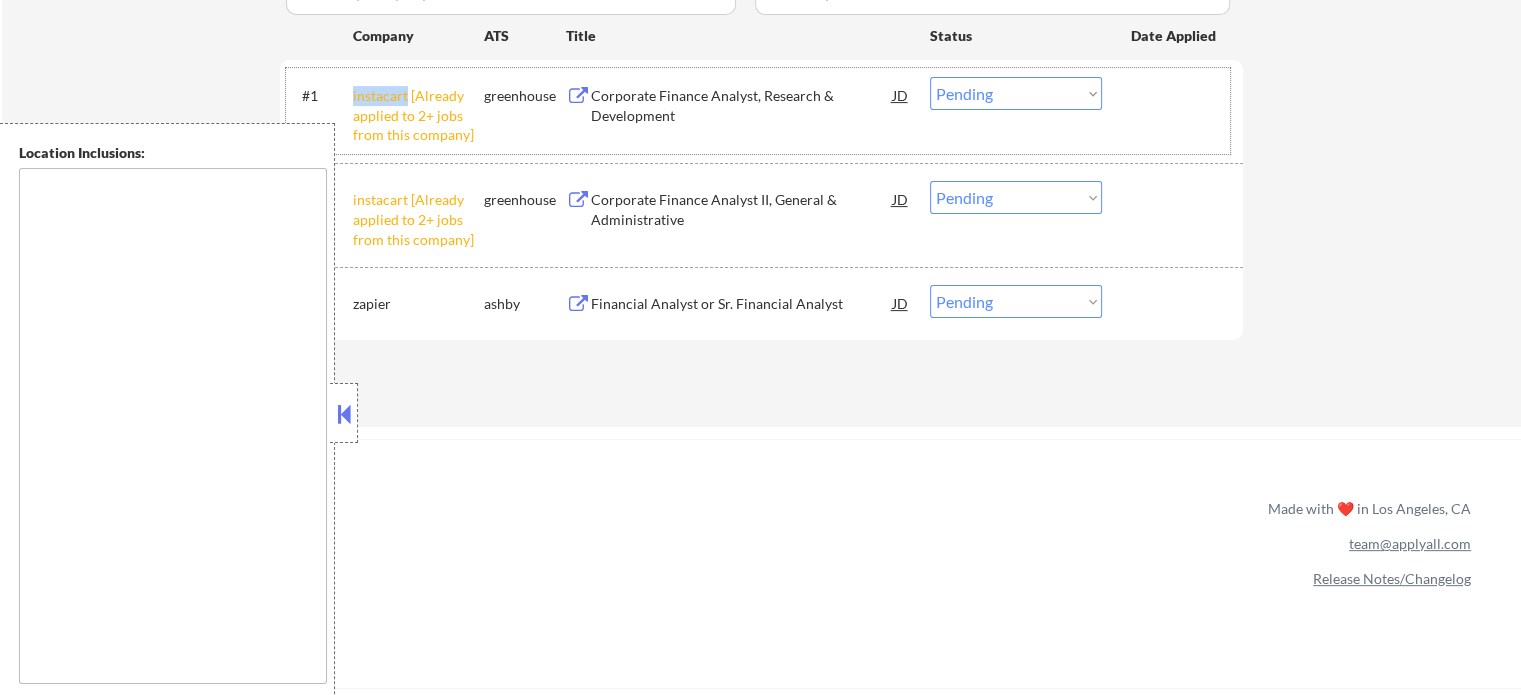 copy on "instacart" 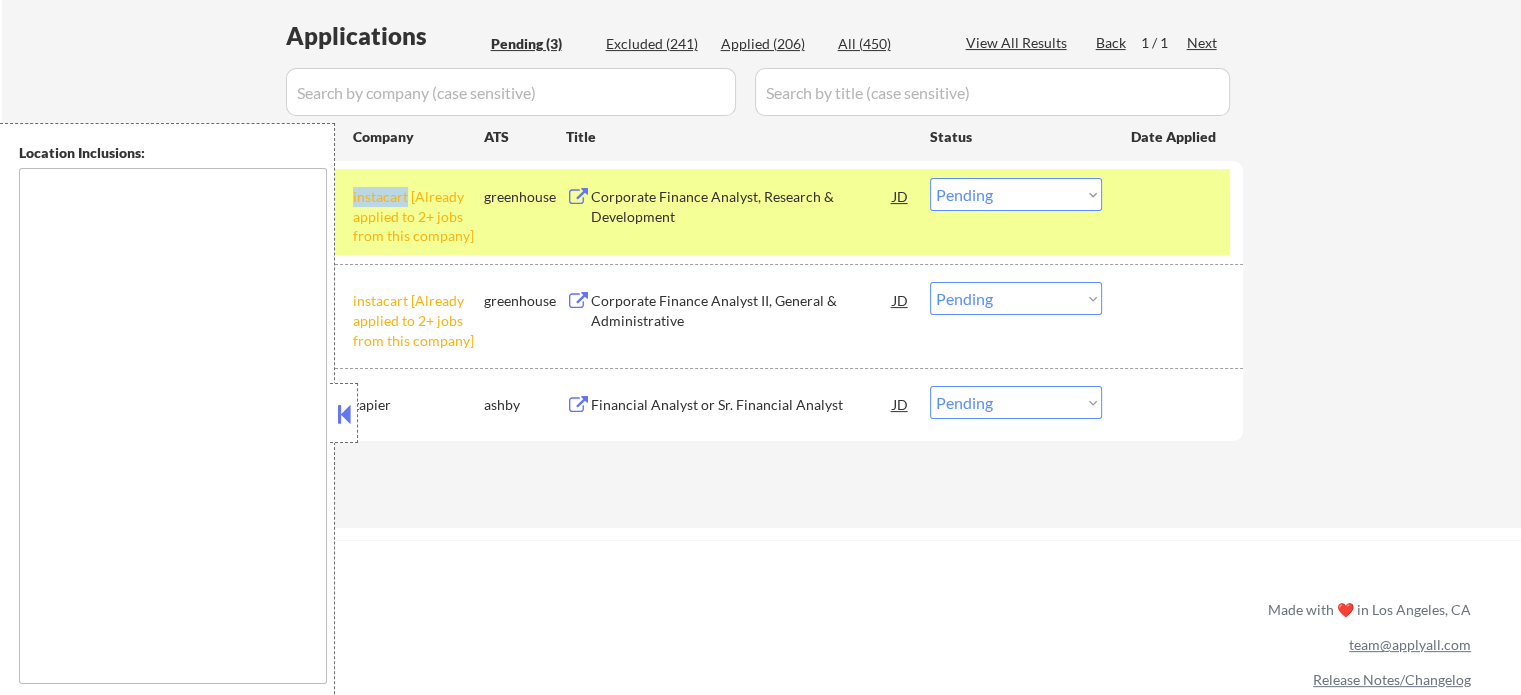 scroll, scrollTop: 400, scrollLeft: 0, axis: vertical 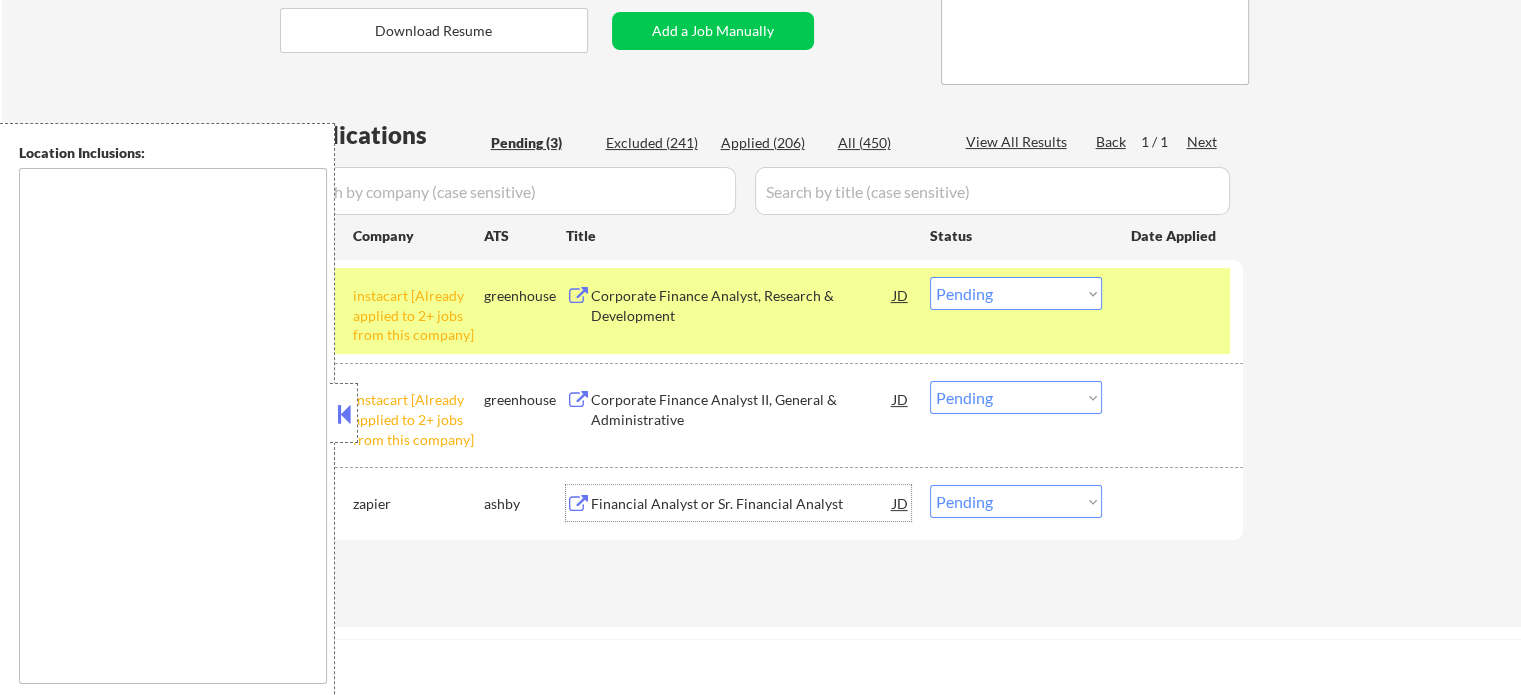 click on "Financial Analyst or Sr. Financial Analyst" at bounding box center (742, 504) 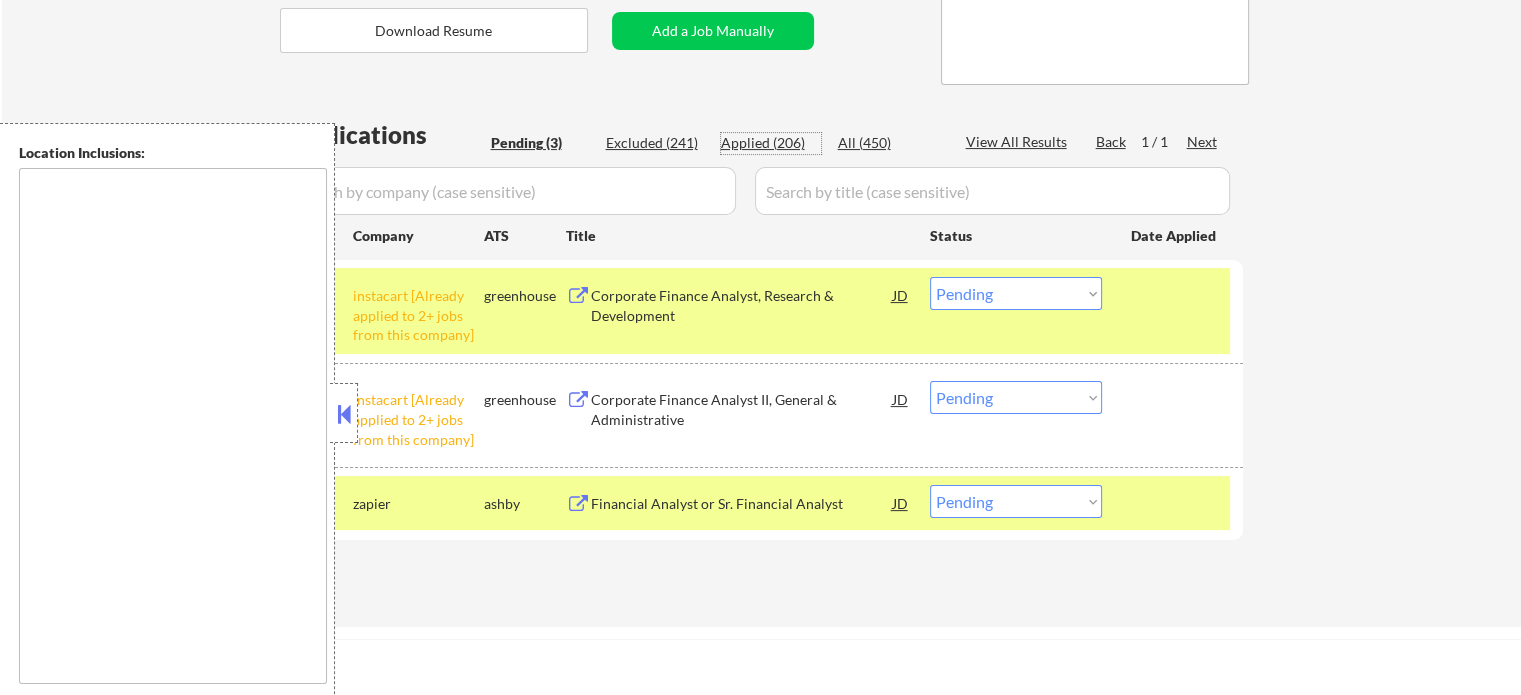 click on "Applied (206)" at bounding box center (771, 143) 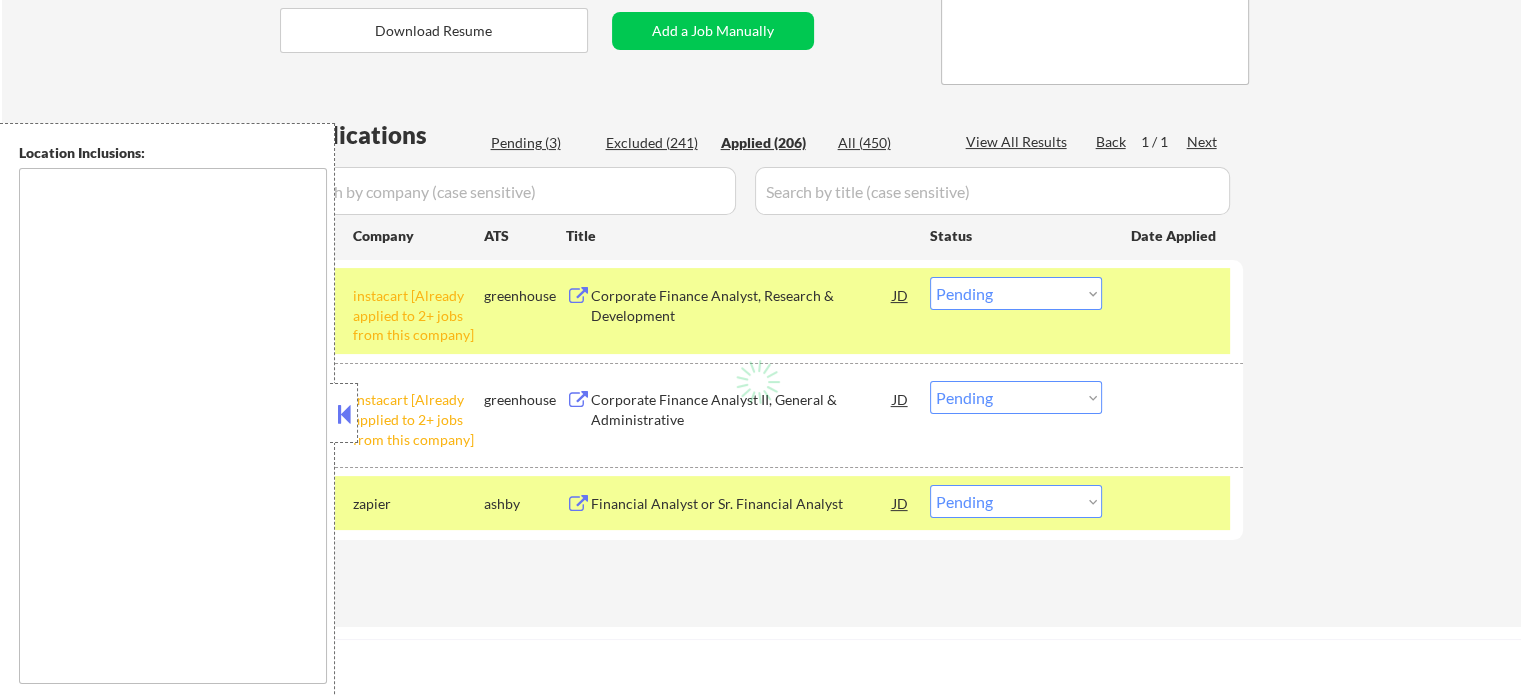 select on ""applied"" 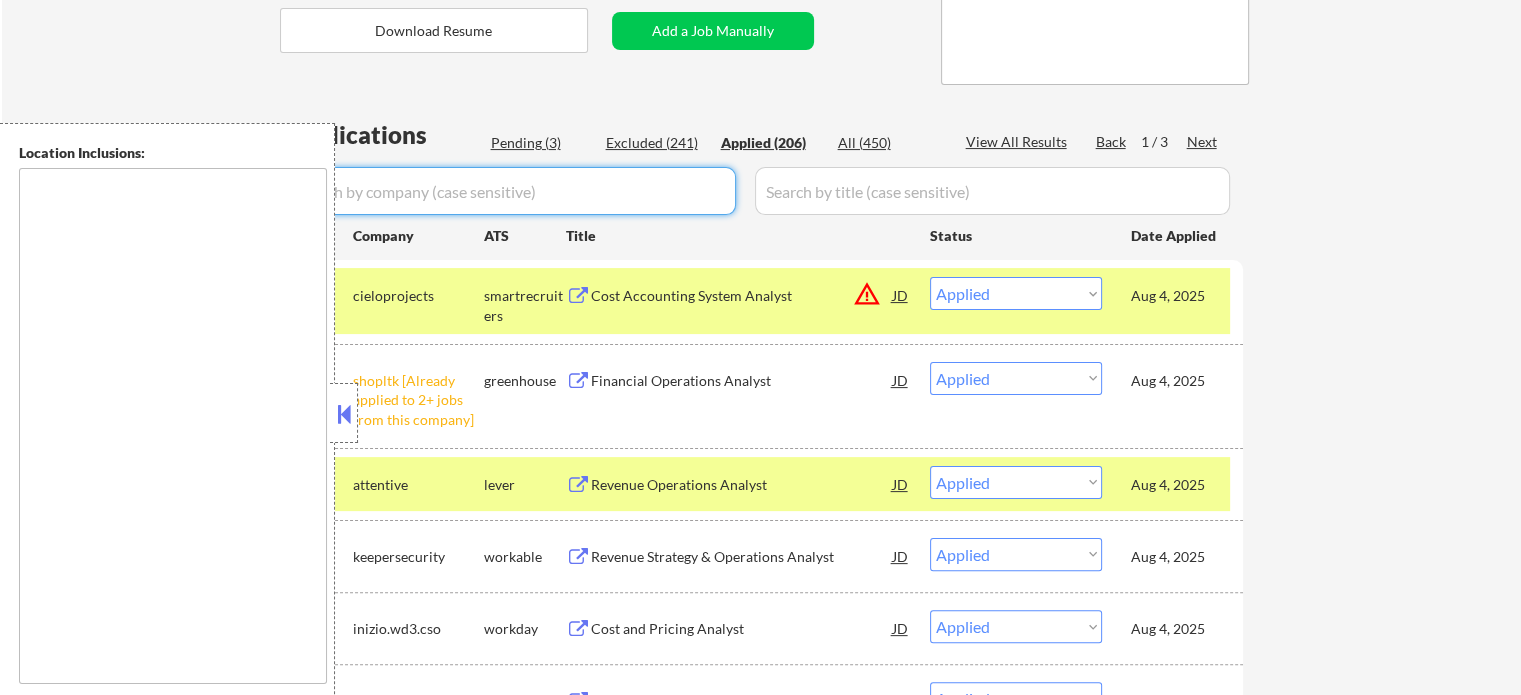 click at bounding box center [511, 191] 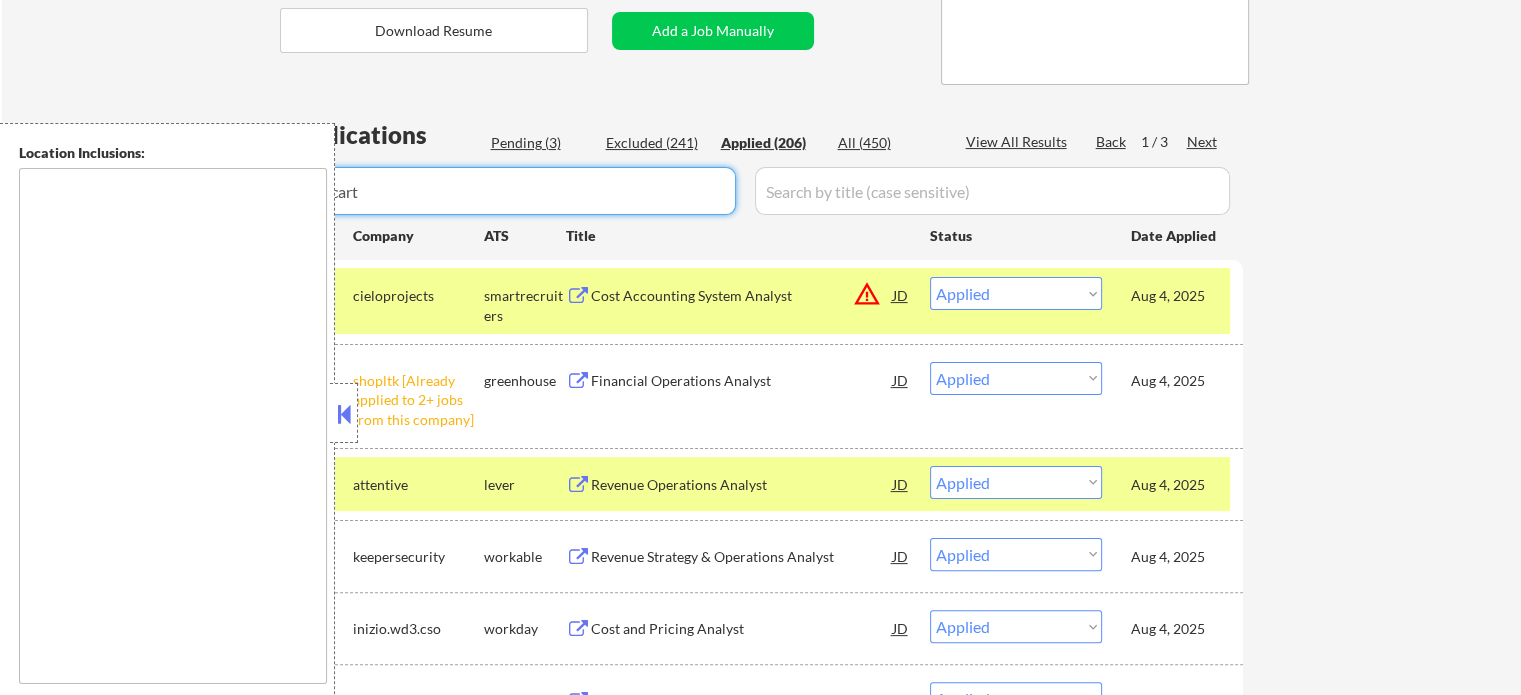 type on "instacart" 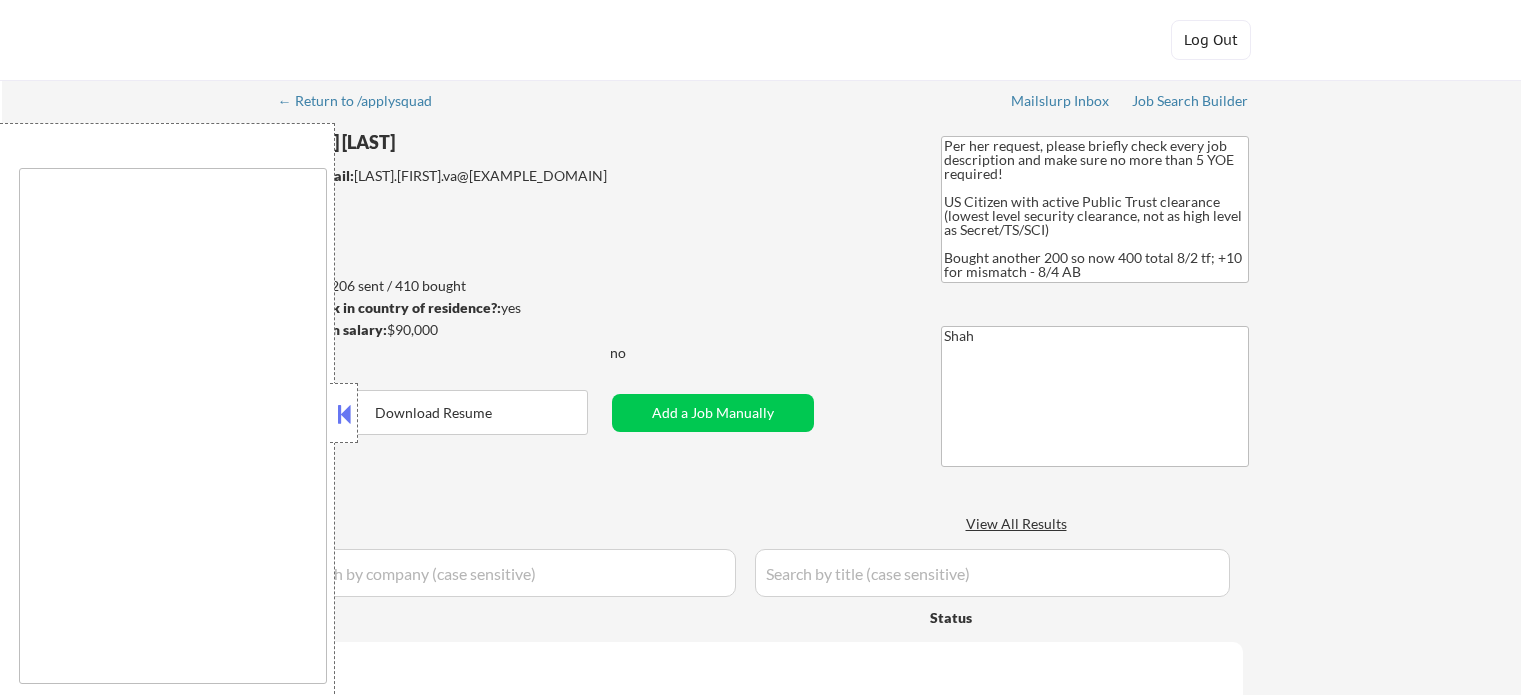 select on ""applied"" 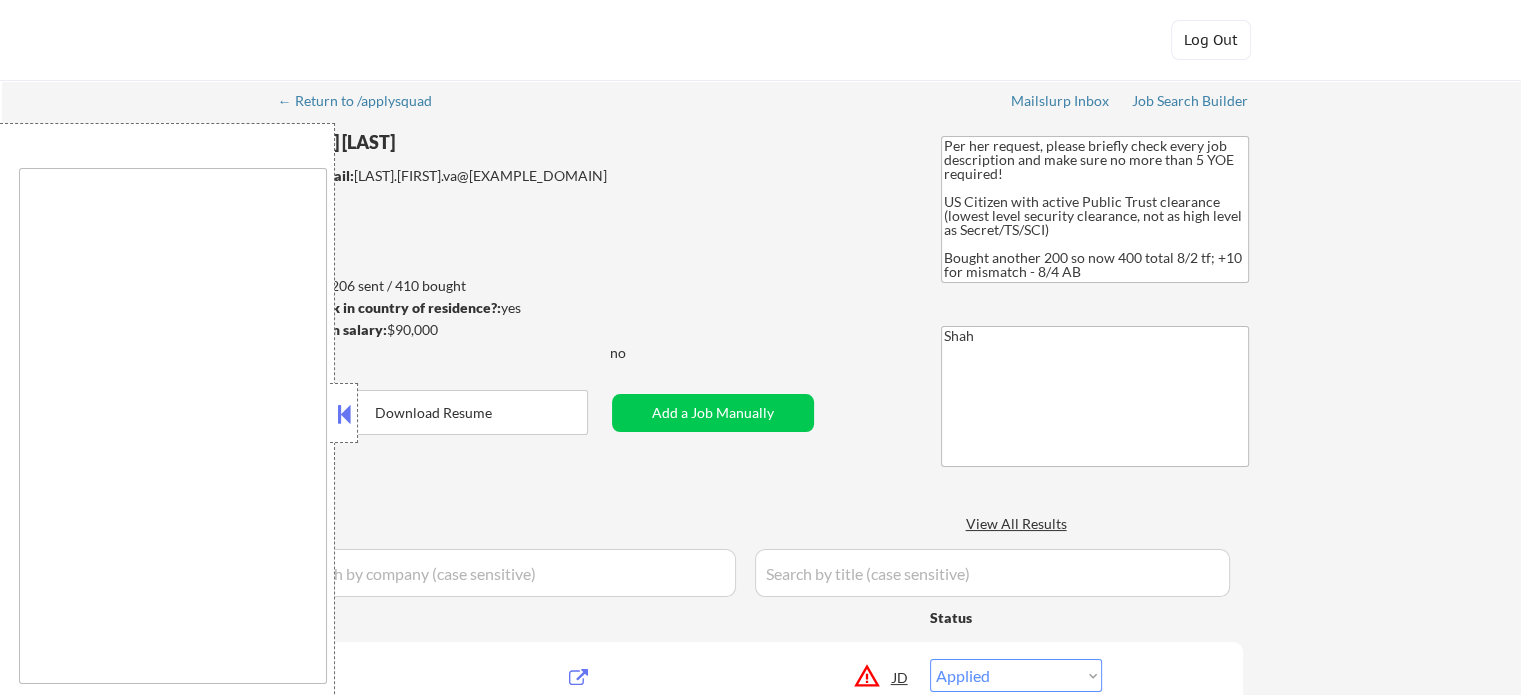 scroll, scrollTop: 400, scrollLeft: 0, axis: vertical 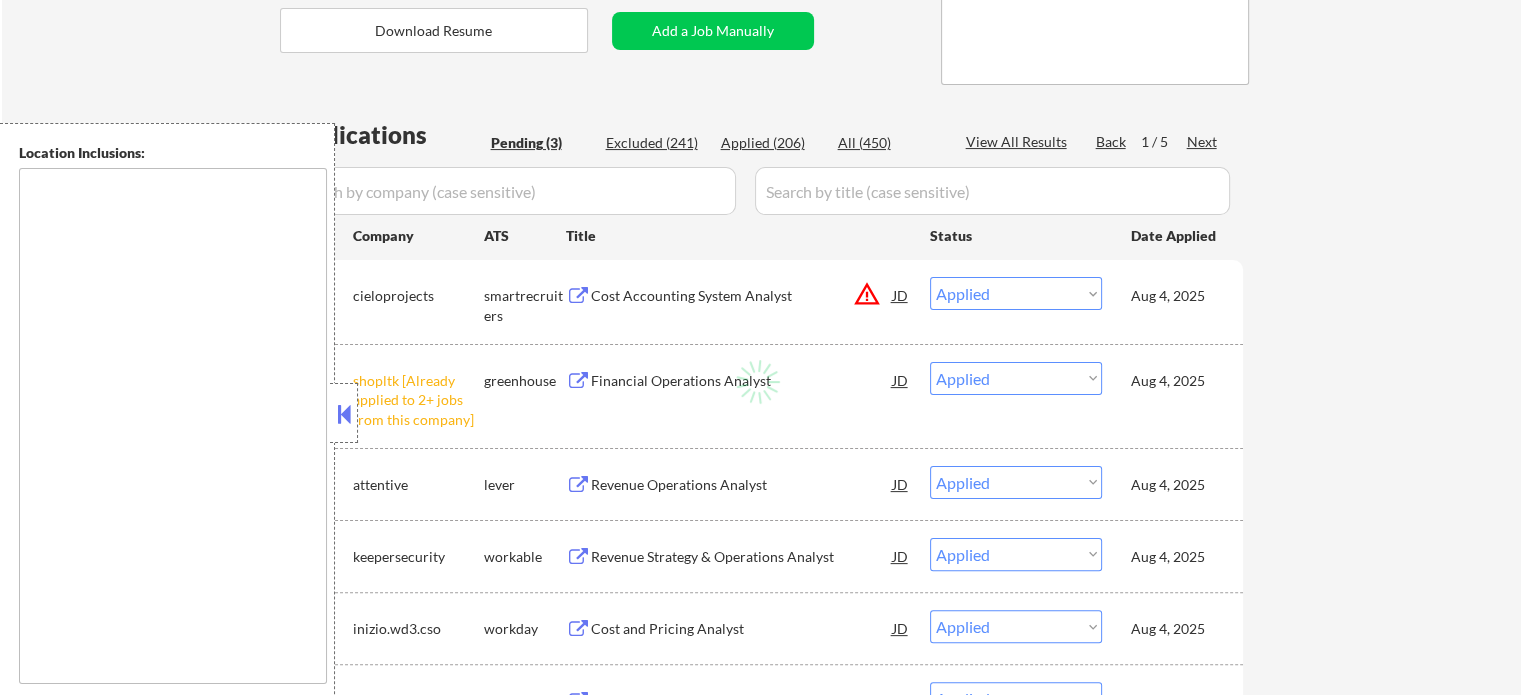 select on ""pending"" 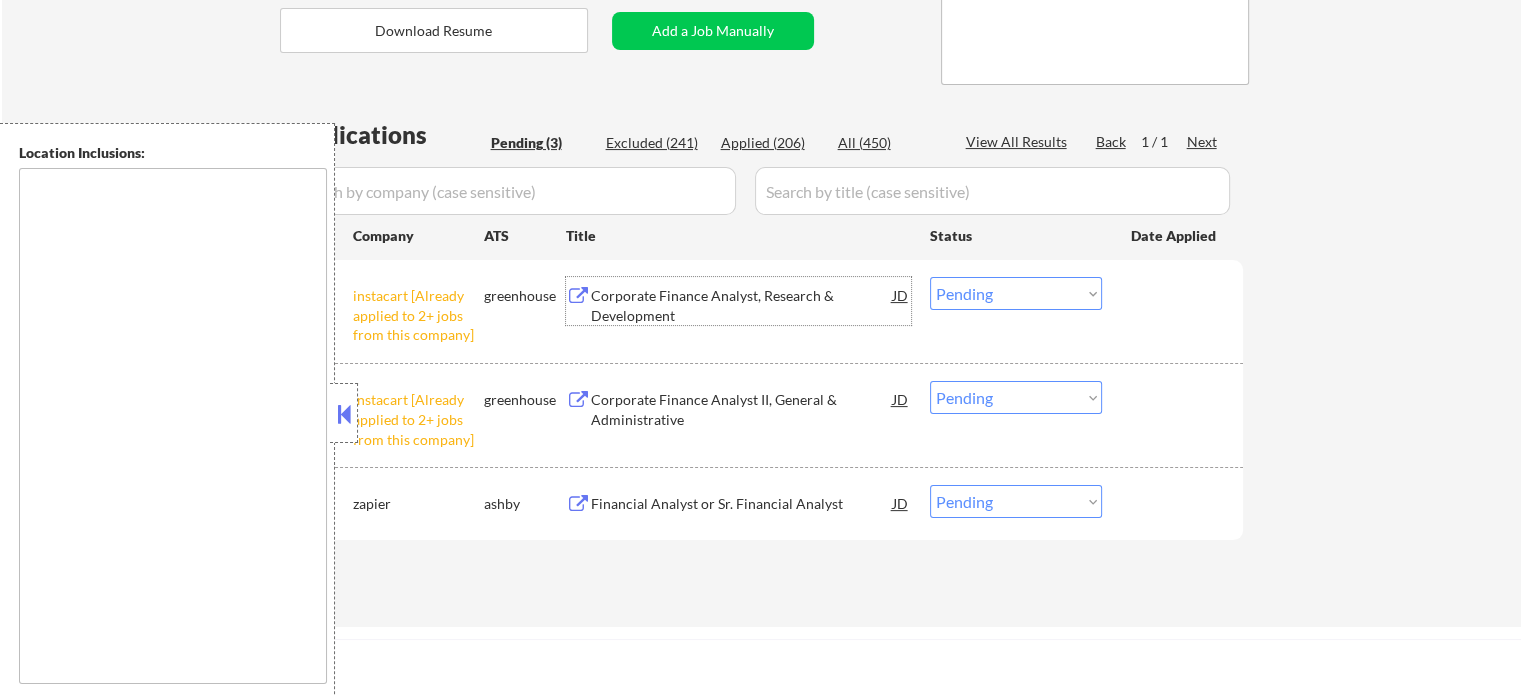 click on "Corporate Finance Analyst, Research & Development" at bounding box center [742, 305] 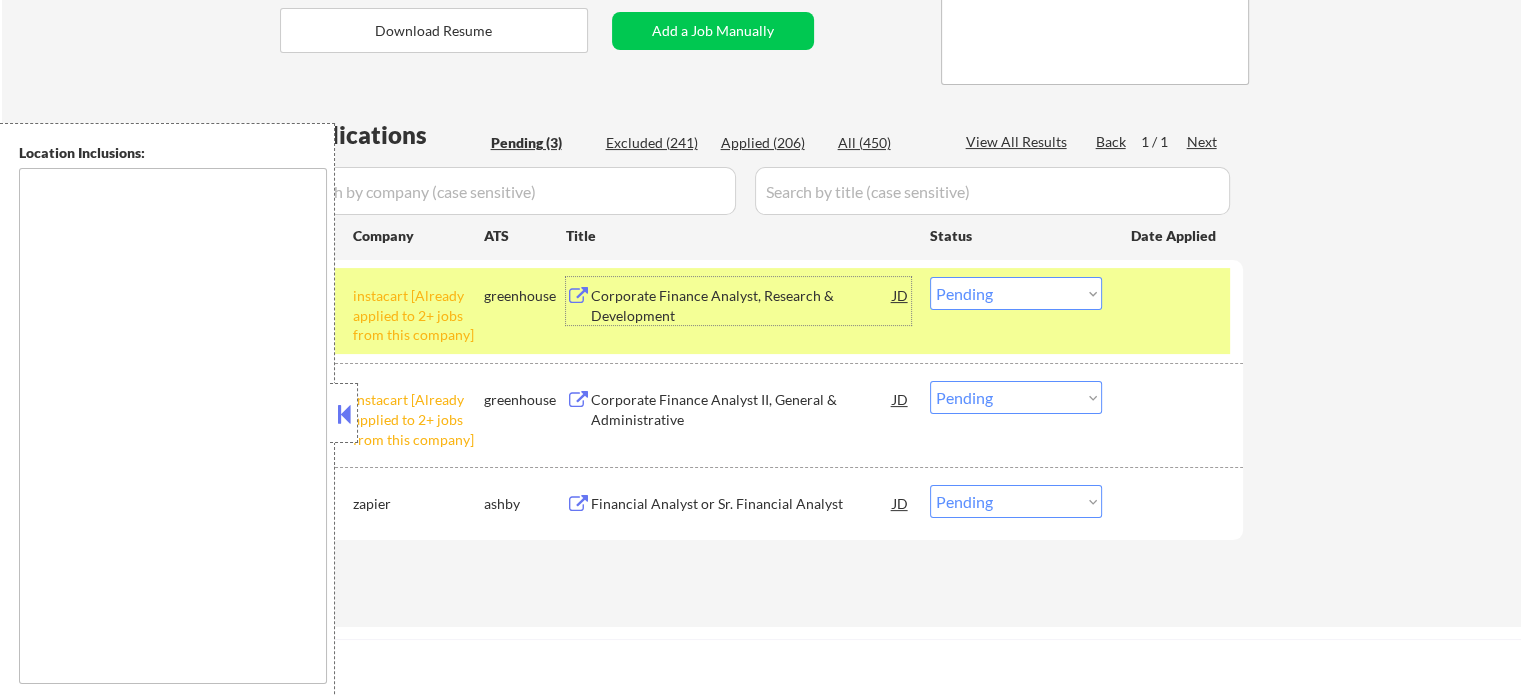 click on "Choose an option... Pending Applied Excluded (Questions) Excluded (Expired) Excluded (Location) Excluded (Bad Match) Excluded (Blocklist) Excluded (Salary) Excluded (Other)" at bounding box center (1016, 293) 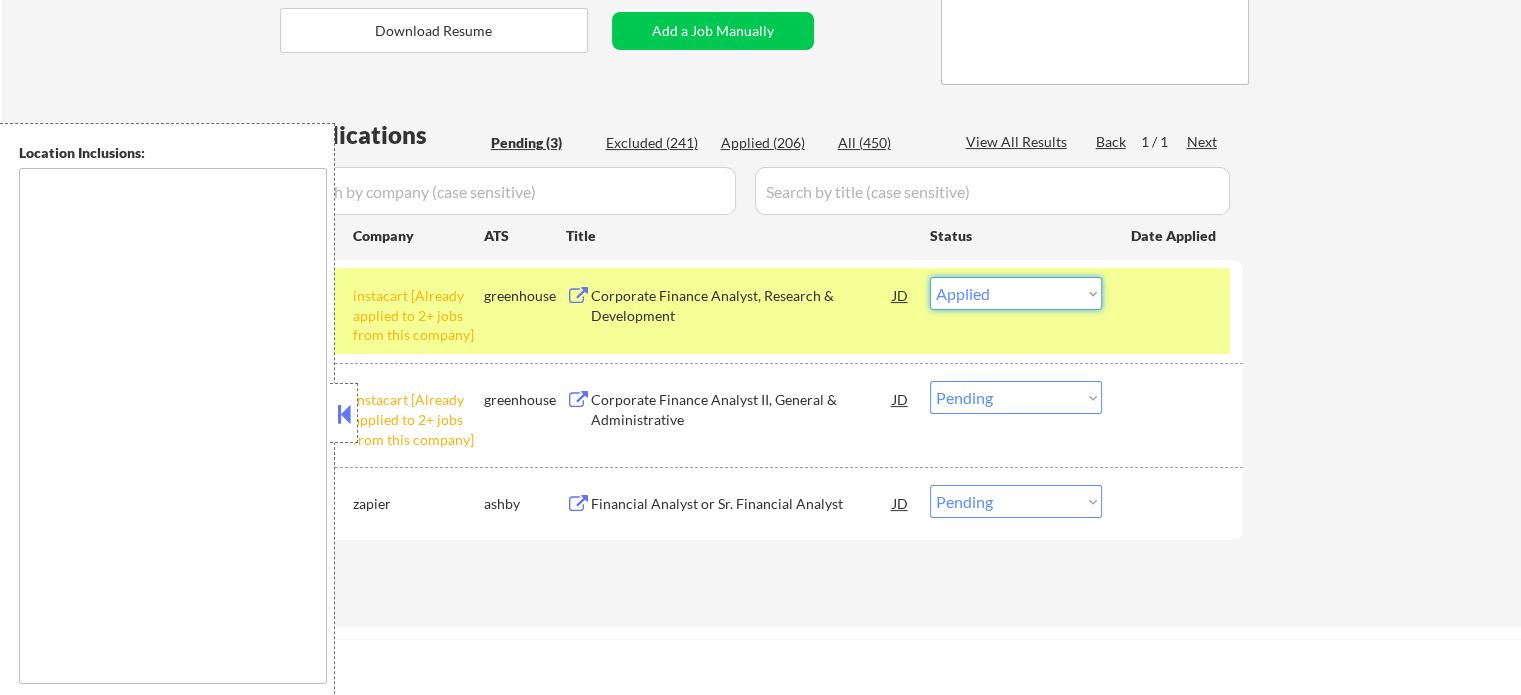 click on "Choose an option... Pending Applied Excluded (Questions) Excluded (Expired) Excluded (Location) Excluded (Bad Match) Excluded (Blocklist) Excluded (Salary) Excluded (Other)" at bounding box center [1016, 293] 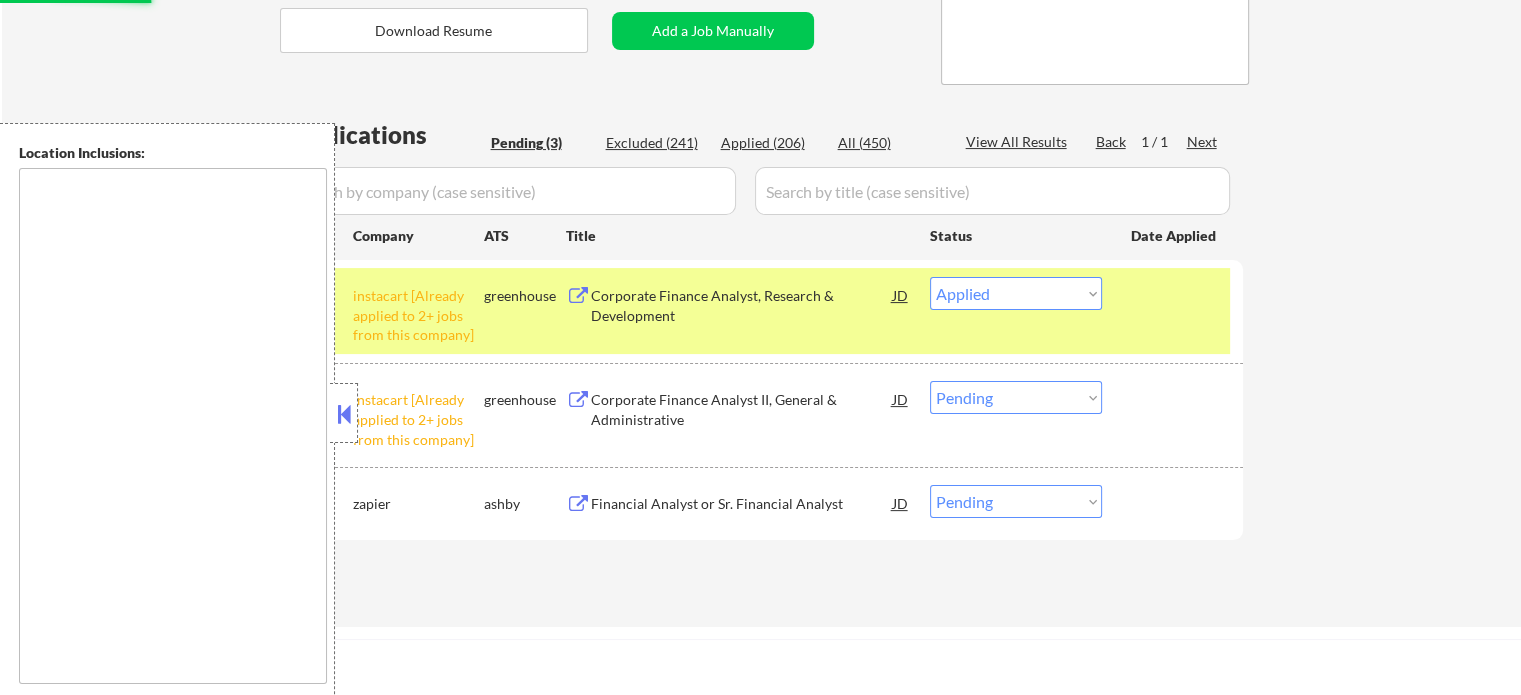 select on ""pending"" 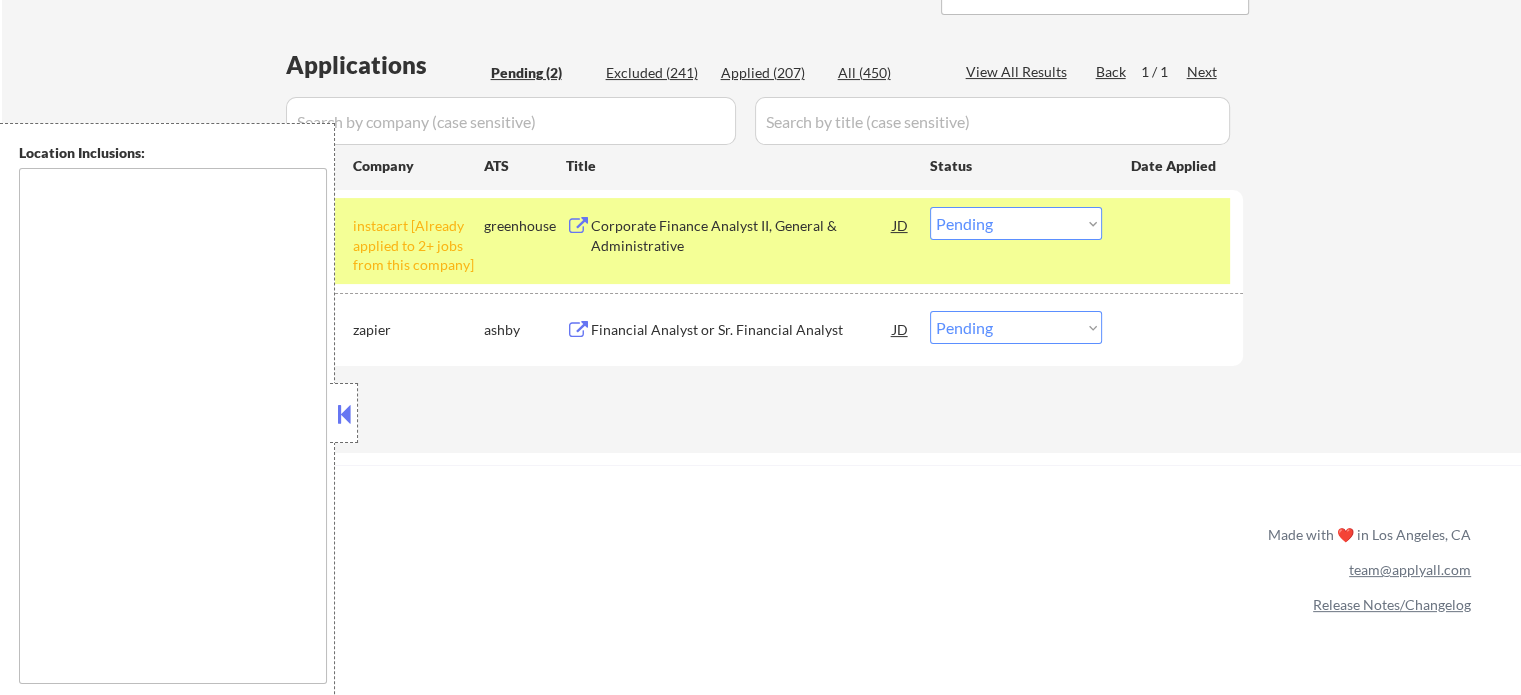 scroll, scrollTop: 500, scrollLeft: 0, axis: vertical 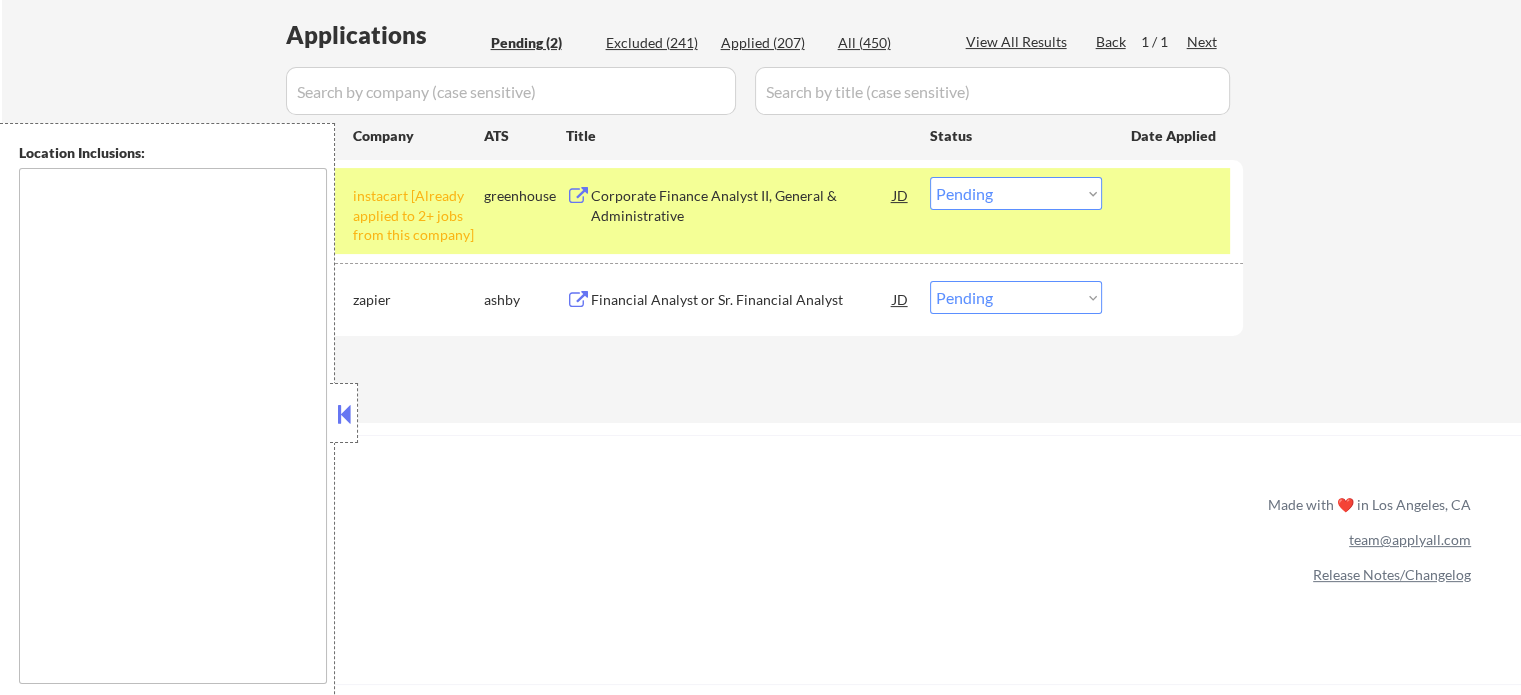 drag, startPoint x: 996, startPoint y: 296, endPoint x: 1000, endPoint y: 311, distance: 15.524175 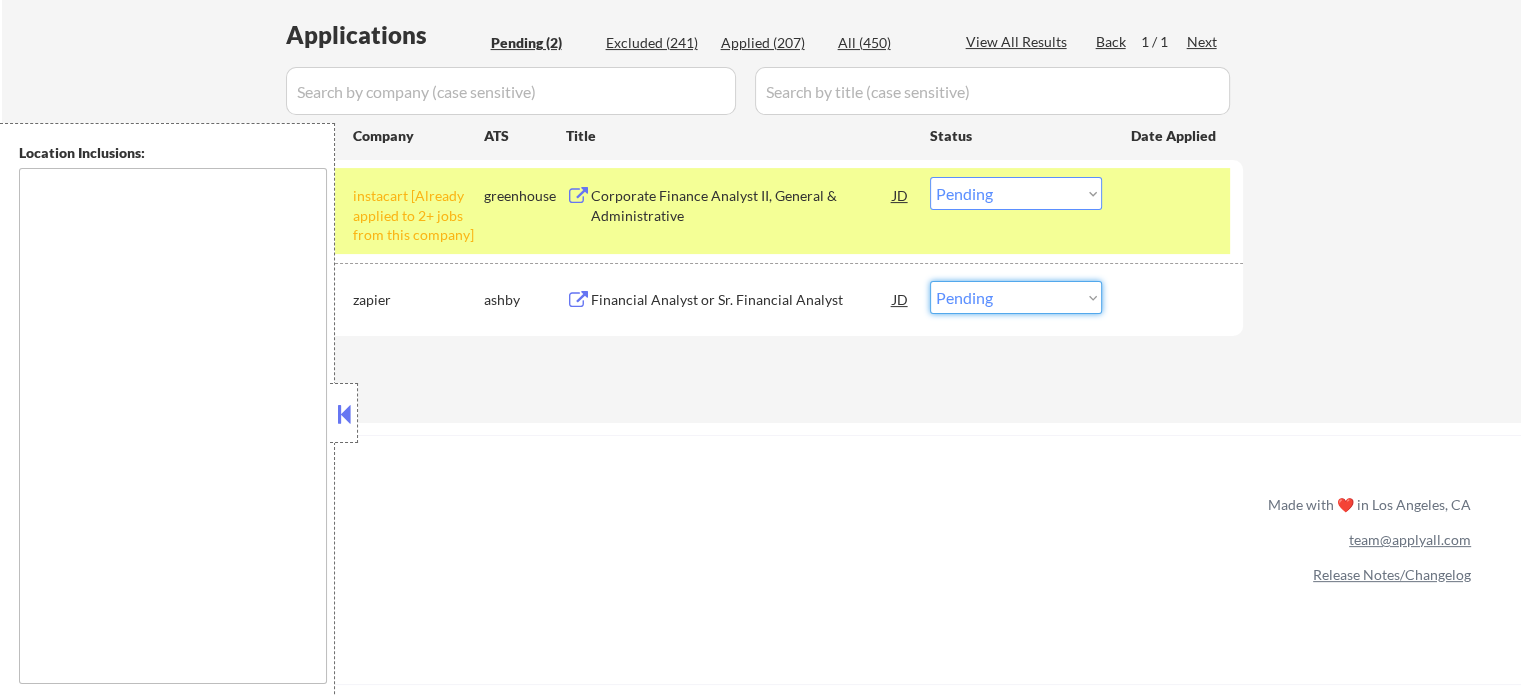 select on ""applied"" 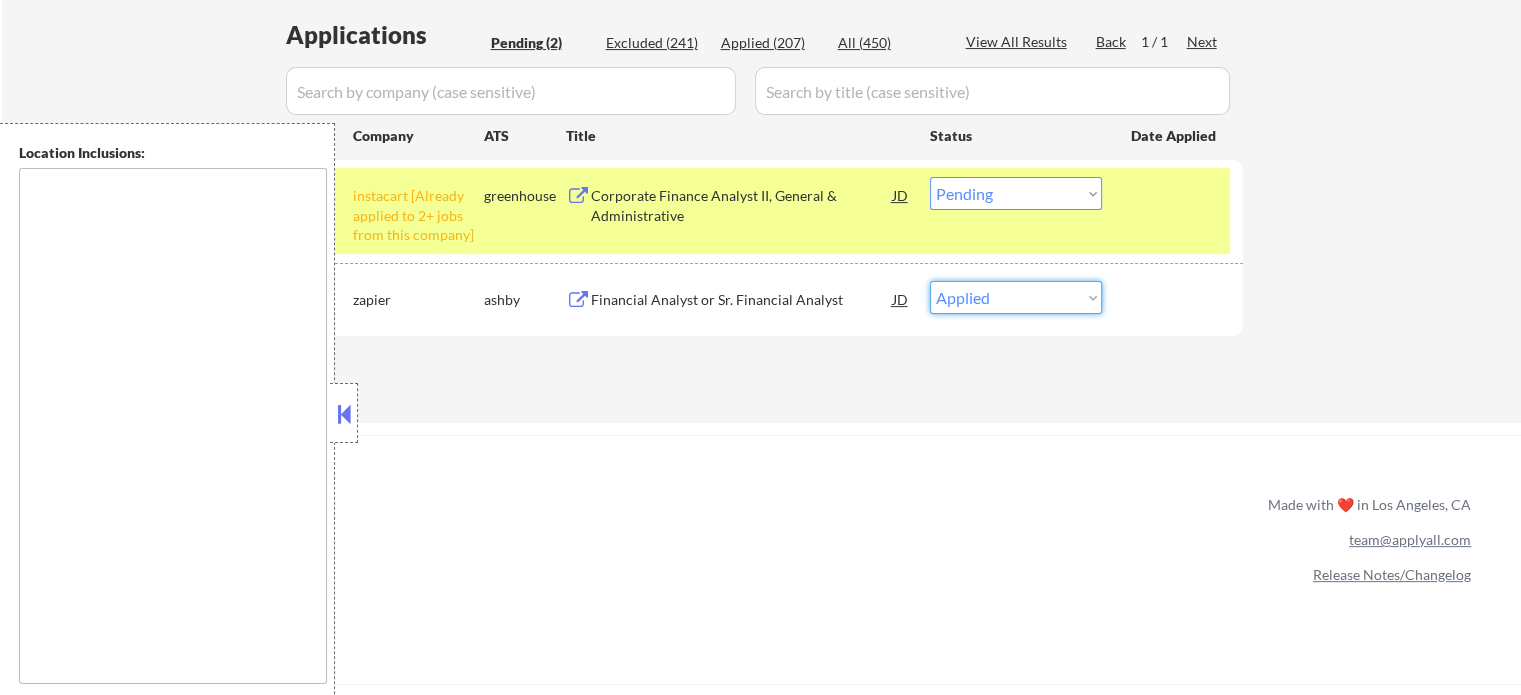 click on "Choose an option... Pending Applied Excluded (Questions) Excluded (Expired) Excluded (Location) Excluded (Bad Match) Excluded (Blocklist) Excluded (Salary) Excluded (Other)" at bounding box center (1016, 297) 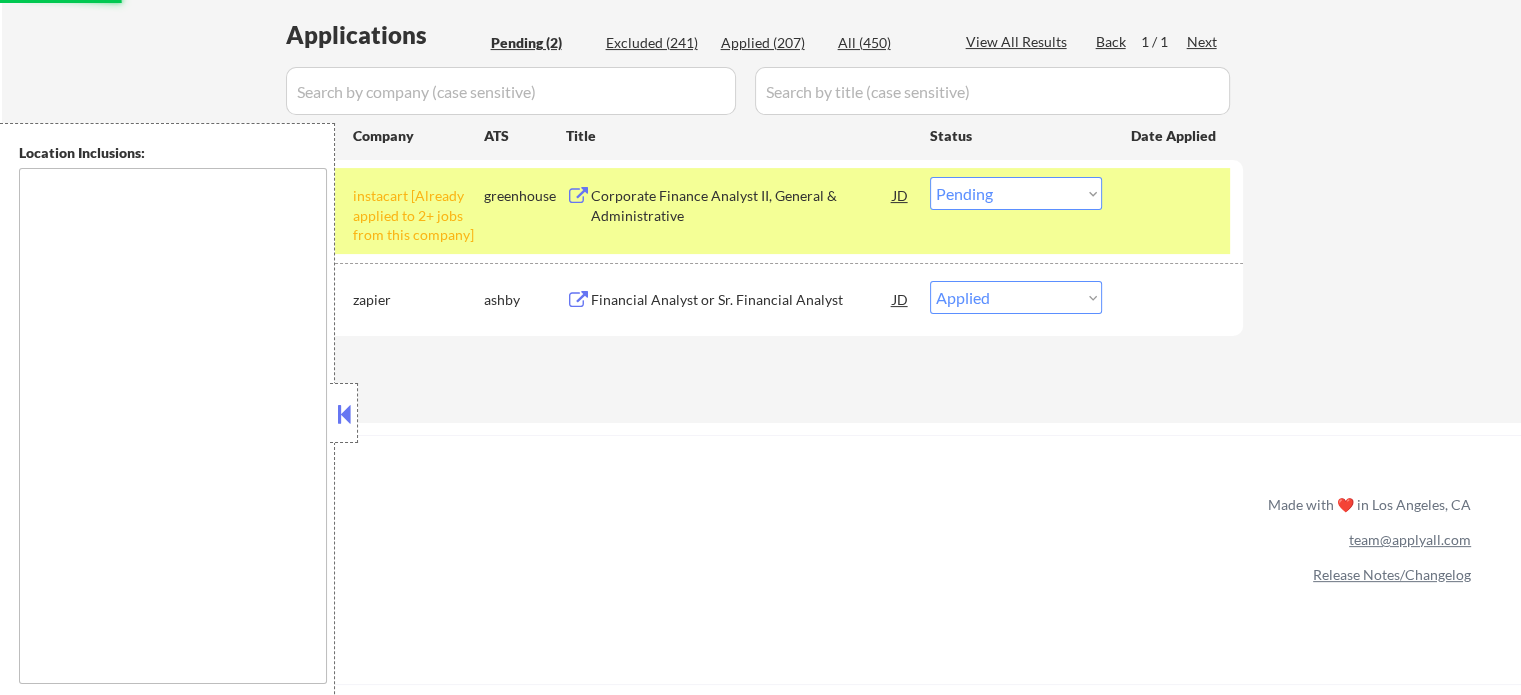 click on "Choose an option... Pending Applied Excluded (Questions) Excluded (Expired) Excluded (Location) Excluded (Bad Match) Excluded (Blocklist) Excluded (Salary) Excluded (Other)" at bounding box center (1016, 193) 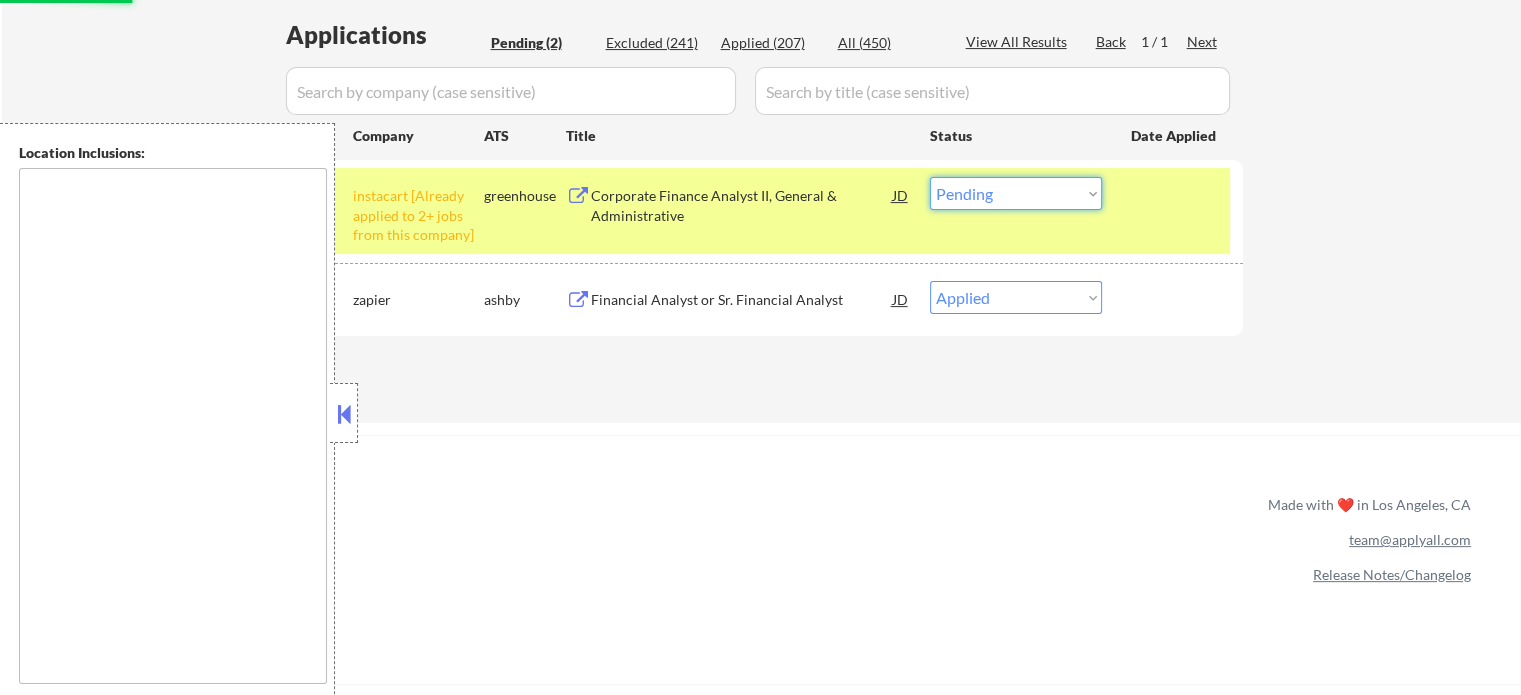 select on ""excluded__other_"" 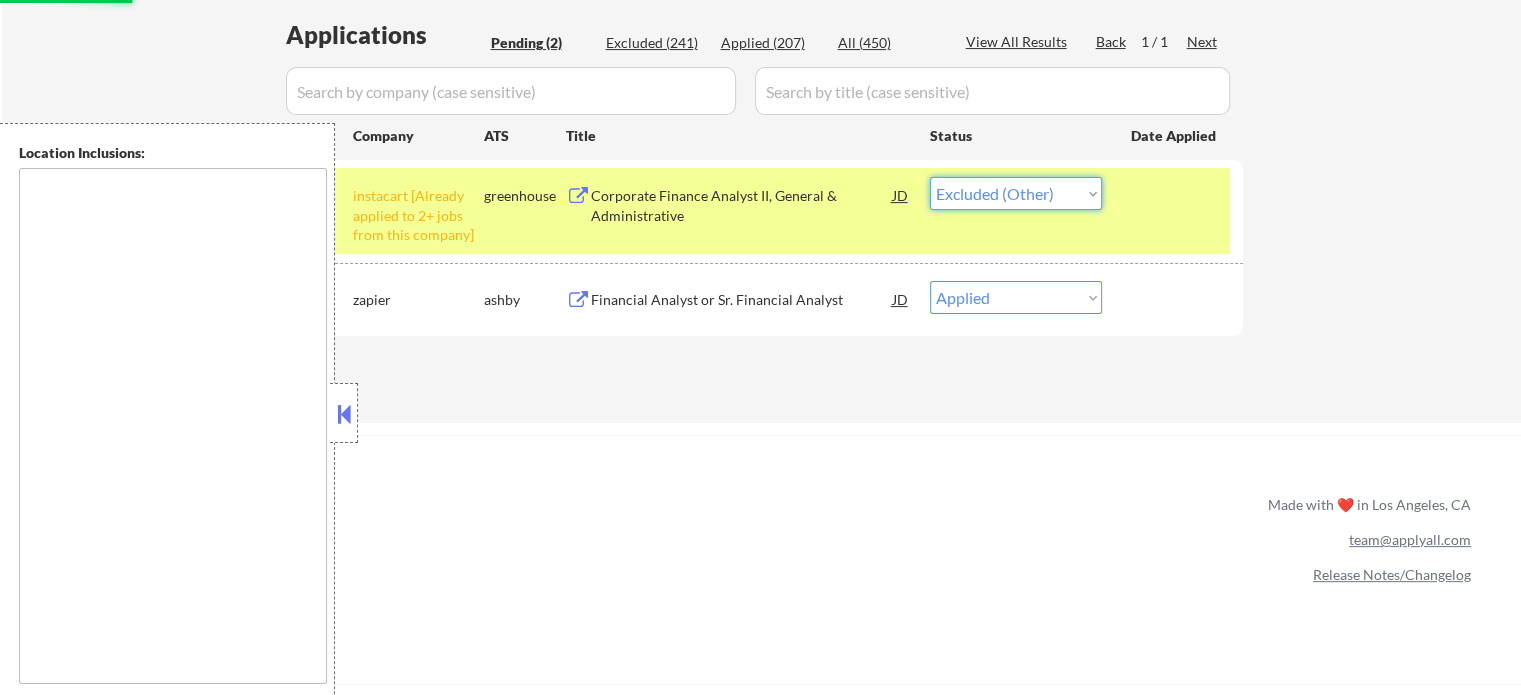 click on "Choose an option... Pending Applied Excluded (Questions) Excluded (Expired) Excluded (Location) Excluded (Bad Match) Excluded (Blocklist) Excluded (Salary) Excluded (Other)" at bounding box center [1016, 193] 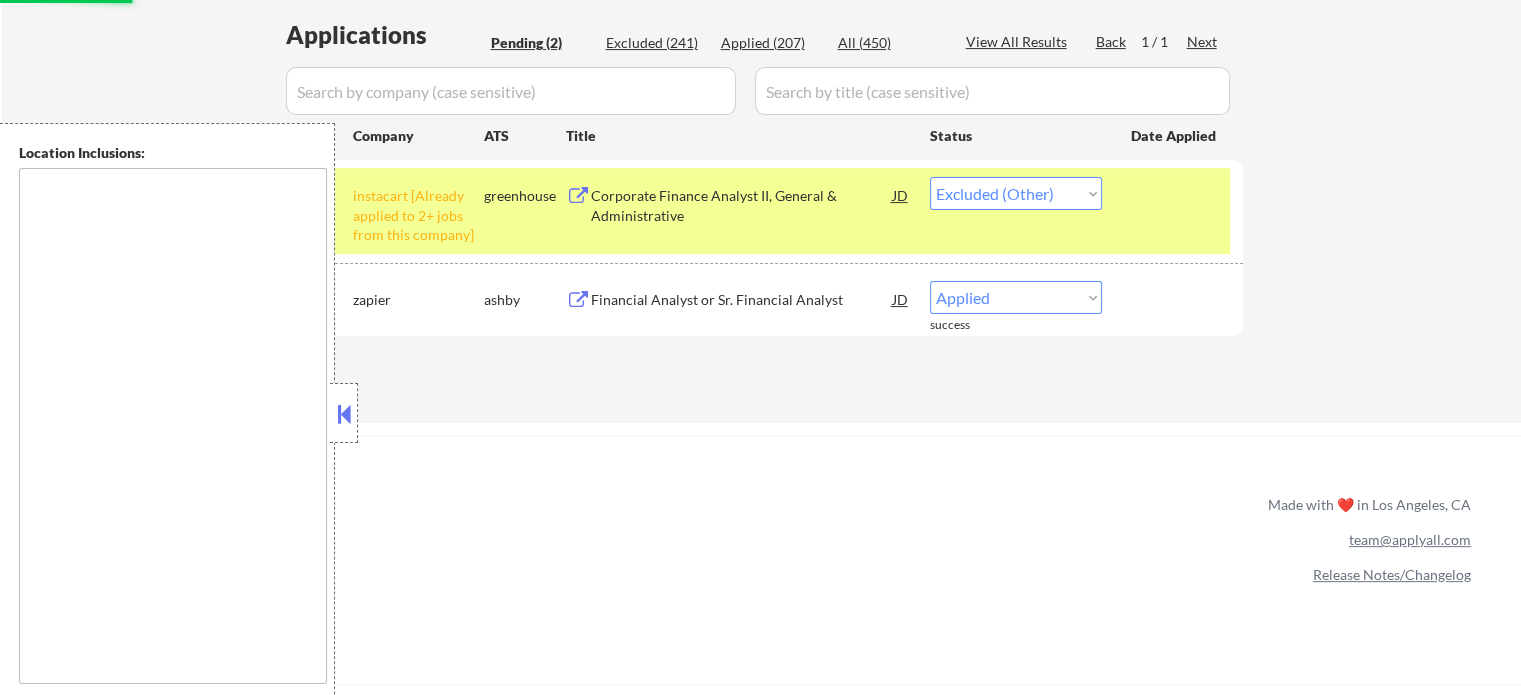 click on "← Return to /applysquad Mailslurp Inbox Job Search Builder Lauren Mann User Email:  mann.lauren.va@gmail.com Application Email:   Mailslurp Email:  lauren.mann@mailflux.com LinkedIn:   https://www.linkedin.com/in/lauren-mann-e/
Phone:  7033004336 Current Location:  Herndon, Virginia Applies:  206 sent / 410 bought Internal Notes Per her request, please briefly check every job description and make sure no more than 5 YOE required!
US Citizen with active Public Trust clearance (lowest level security clearance, not as high level as Secret/TS/SCI)
Bought another 200 so now 400 total 8/2 tf; +10 for mismatch - 8/4 AB Can work in country of residence?:  yes Squad Notes Minimum salary:  $90,000 Will need Visa to work in that country now/future?:   no Download Resume Add a Job Manually Shah Applications Pending (2) Excluded (241) Applied (207) All (450) View All Results Back 1 / 1
Next Company ATS Title Status Date Applied #1 instacart [Already applied to 2+ jobs from this company] greenhouse JD warning_amber" at bounding box center (761, 1) 